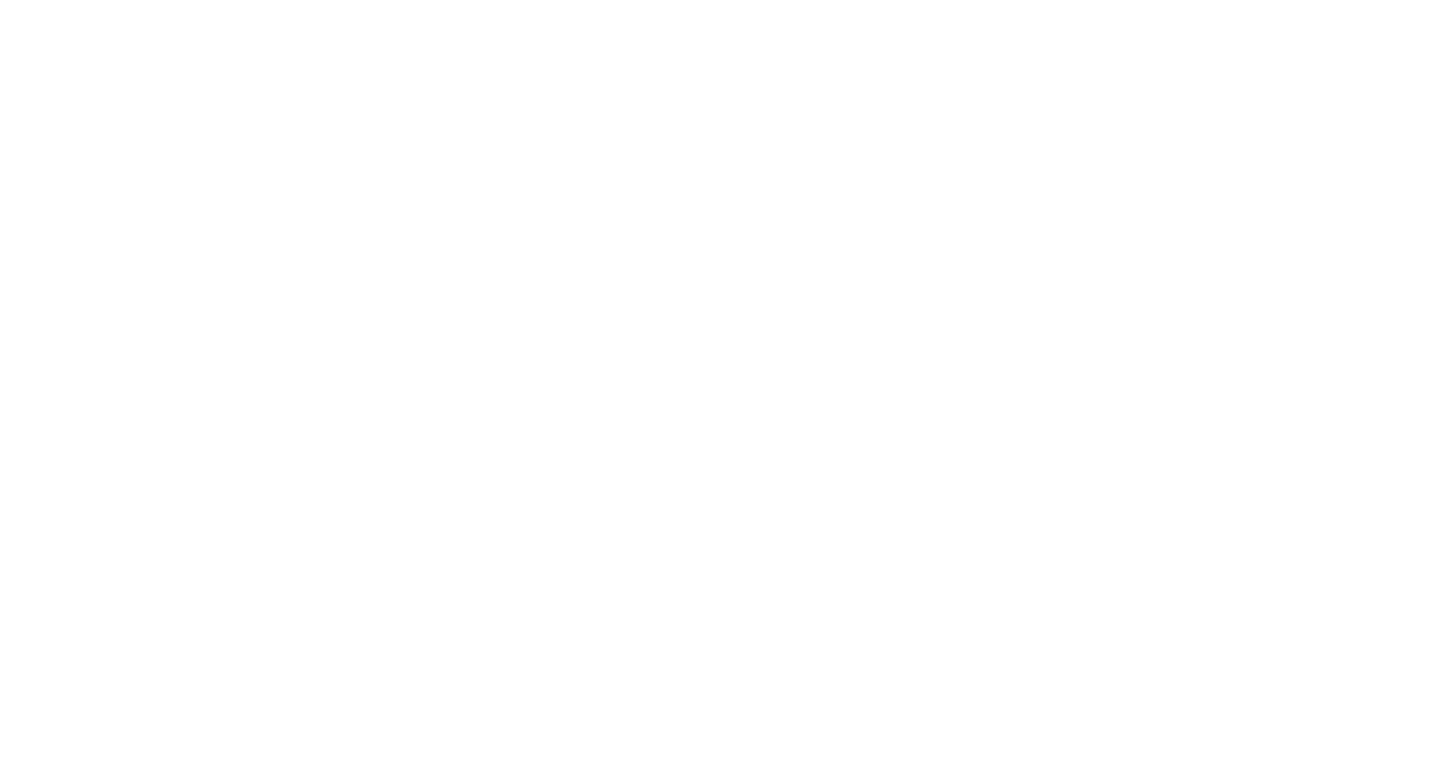scroll, scrollTop: 0, scrollLeft: 0, axis: both 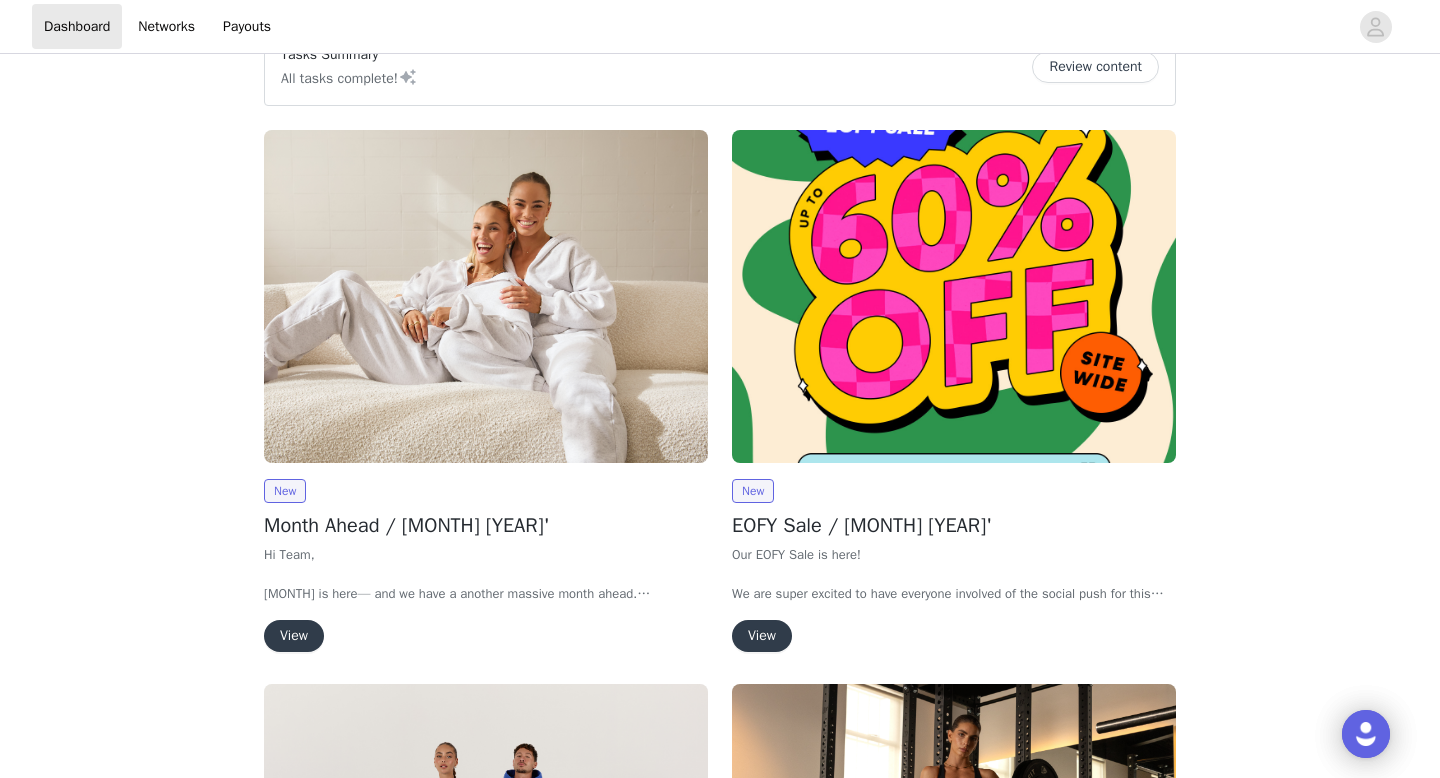 click on "View" at bounding box center [294, 636] 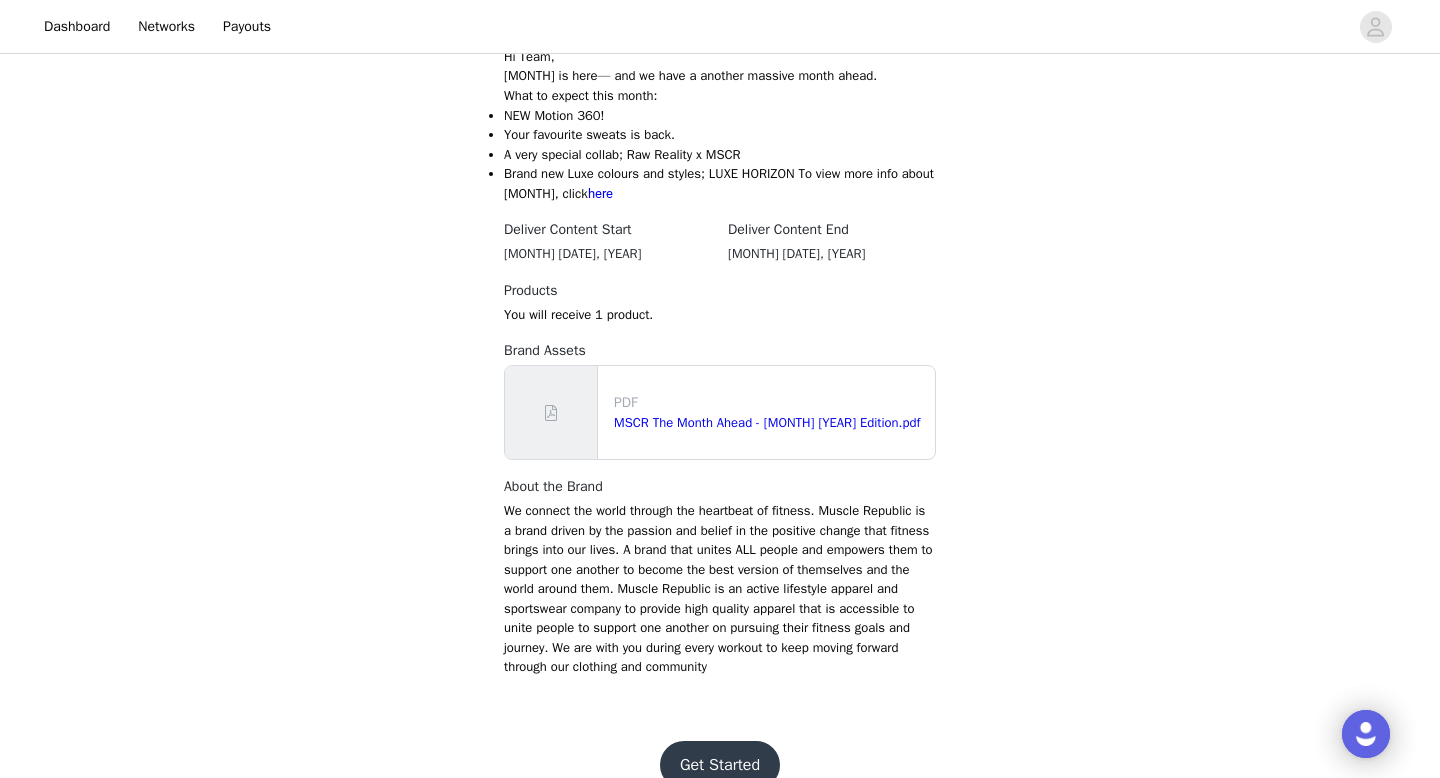 scroll, scrollTop: 523, scrollLeft: 0, axis: vertical 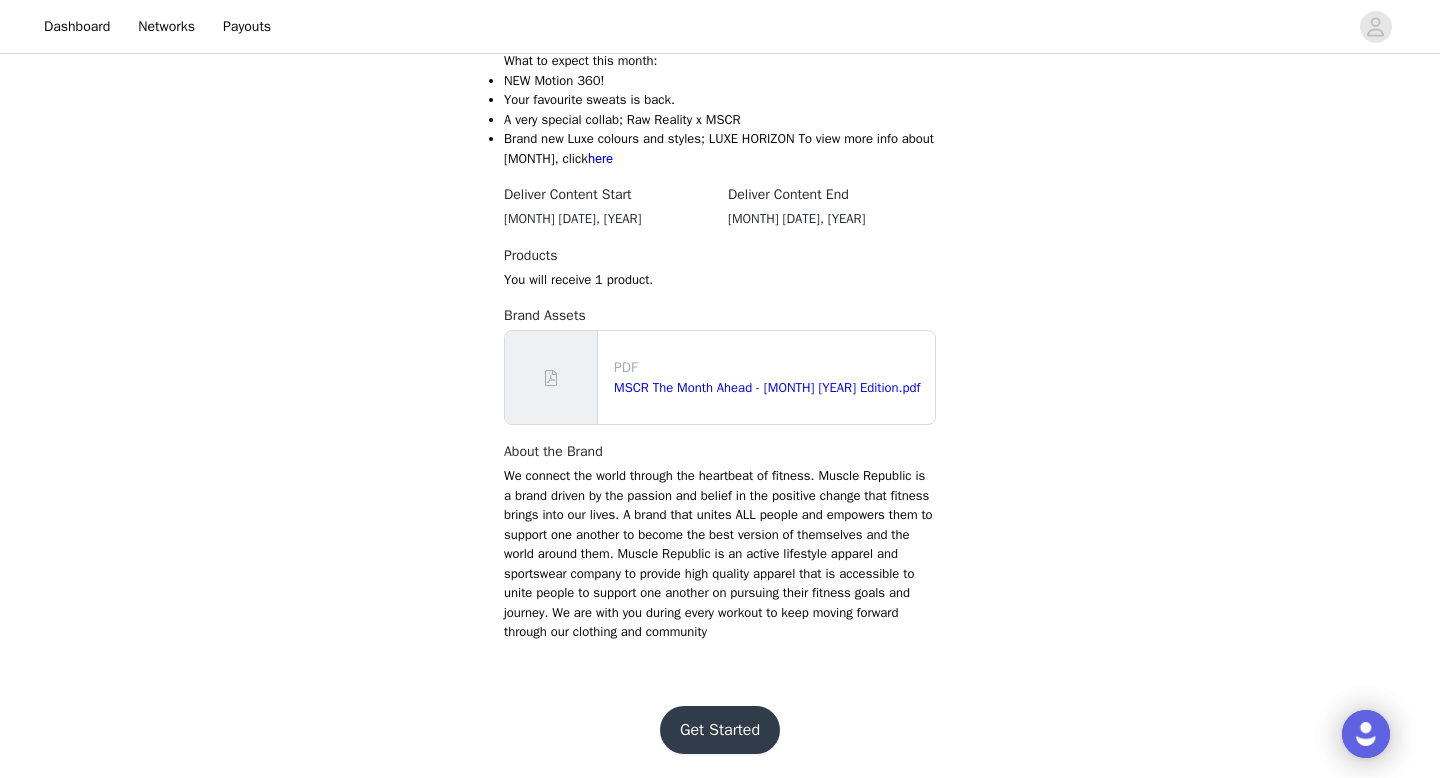 click on "Get Started" at bounding box center (720, 730) 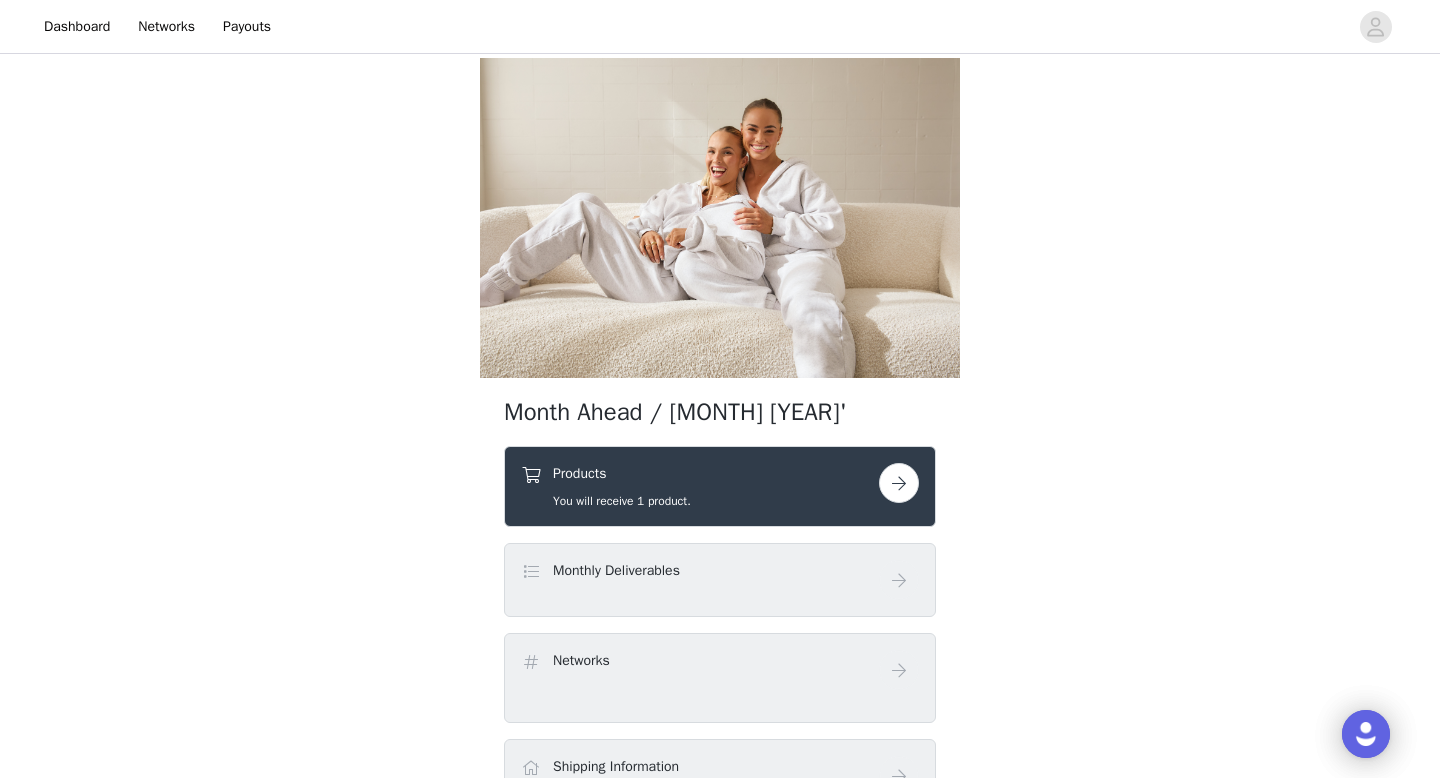 click at bounding box center (899, 483) 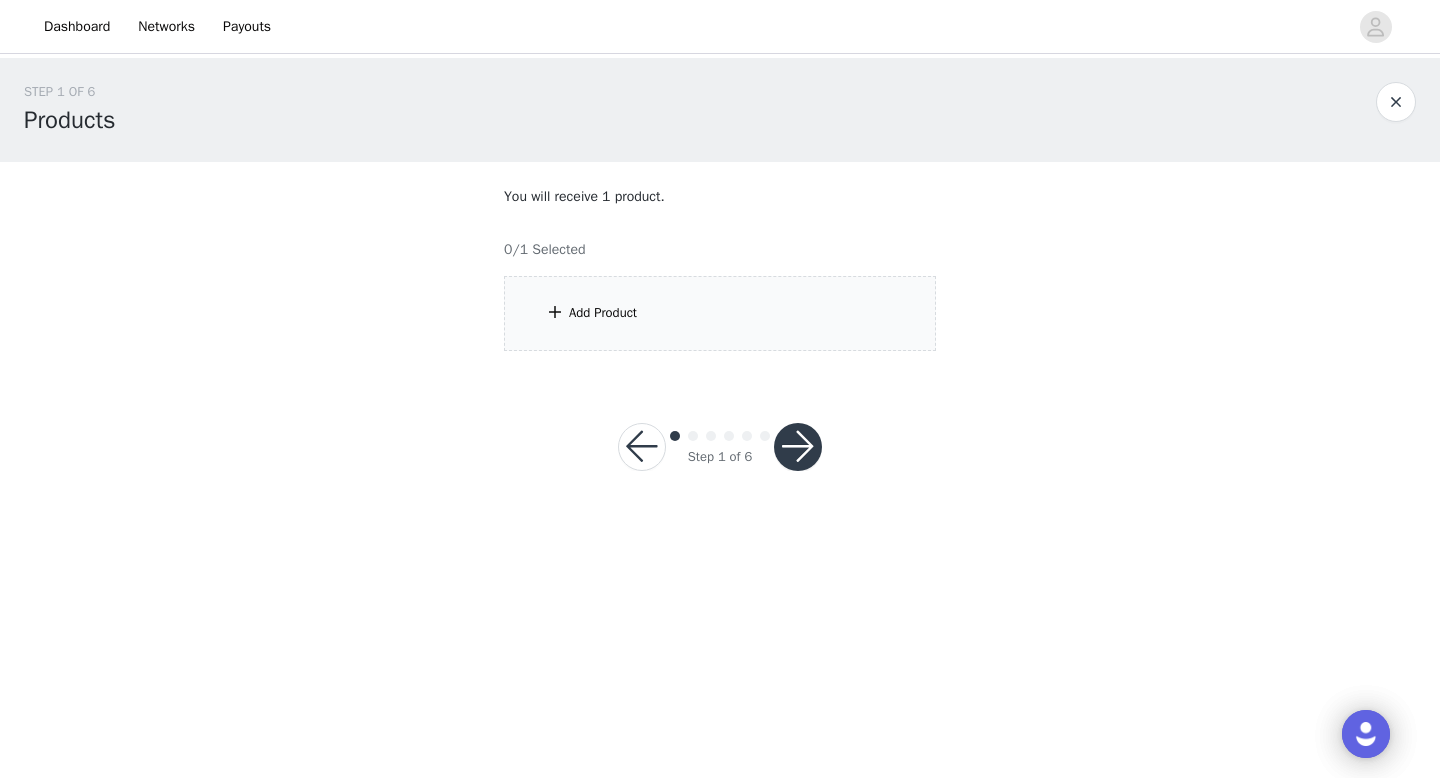 click on "Add Product" at bounding box center [603, 313] 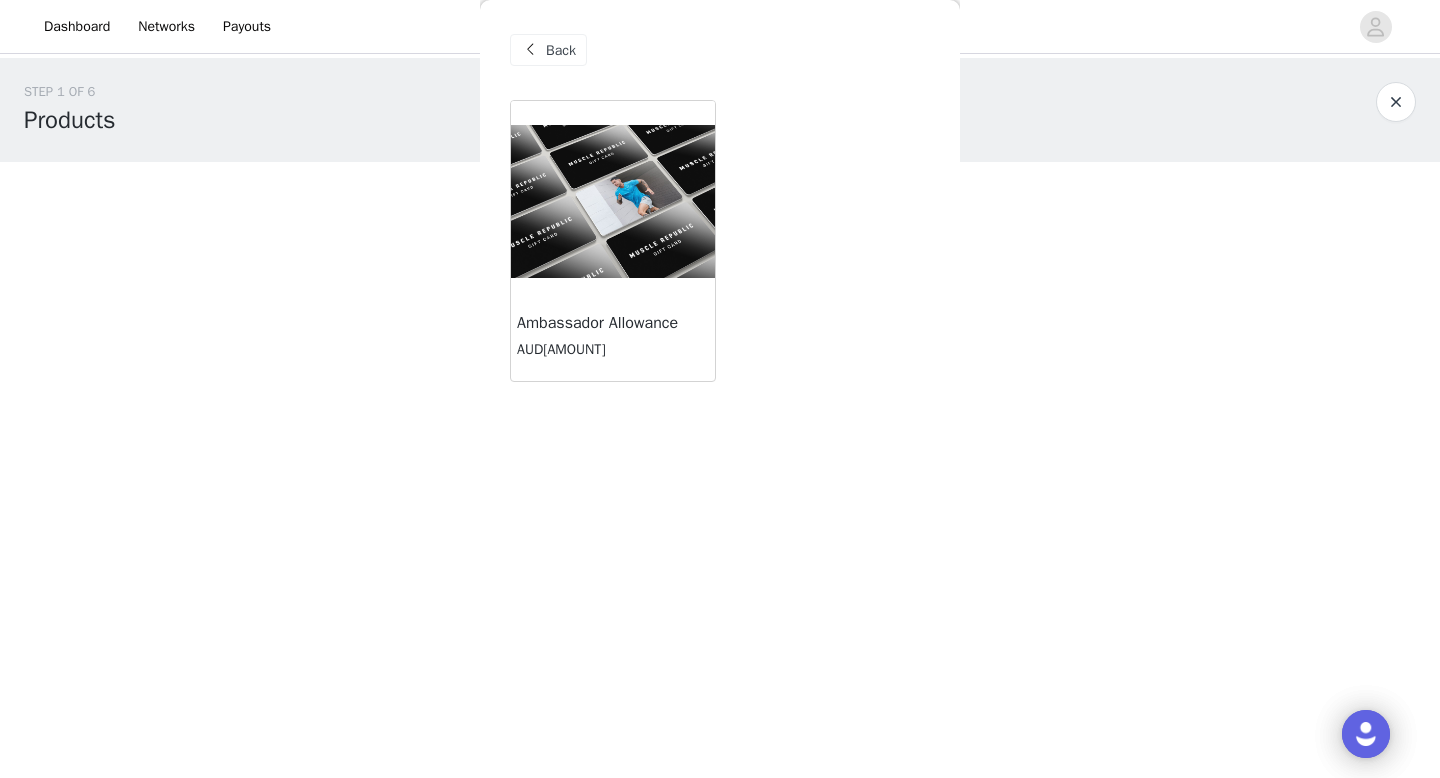 click on "Dashboard Networks Payouts
STEP 1 OF 6
Products
You will receive 1 product.       0/1 Selected           Add Product       Back       Ambassador Allowance   AUD[AMOUNT]
Step 1 of 6" at bounding box center [720, 389] 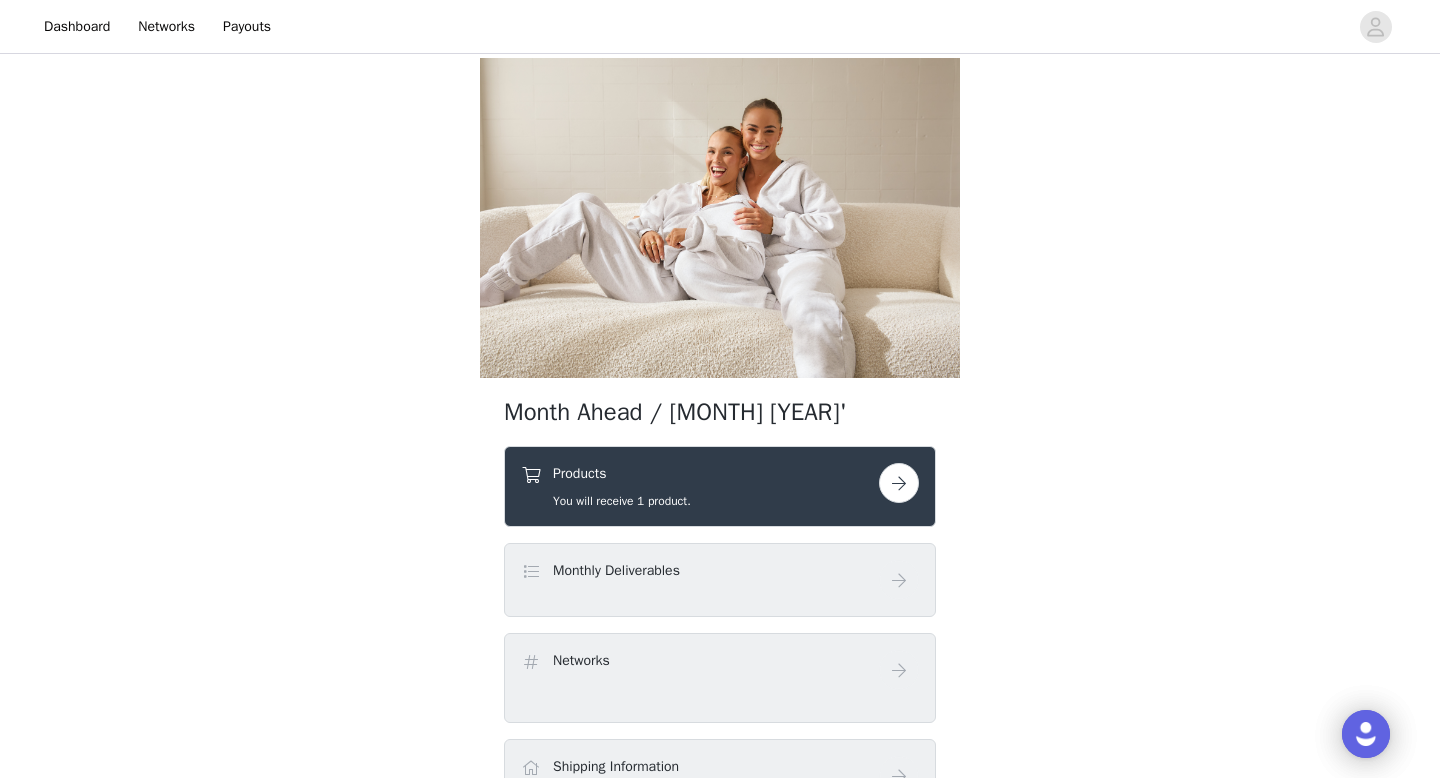 click at bounding box center [899, 483] 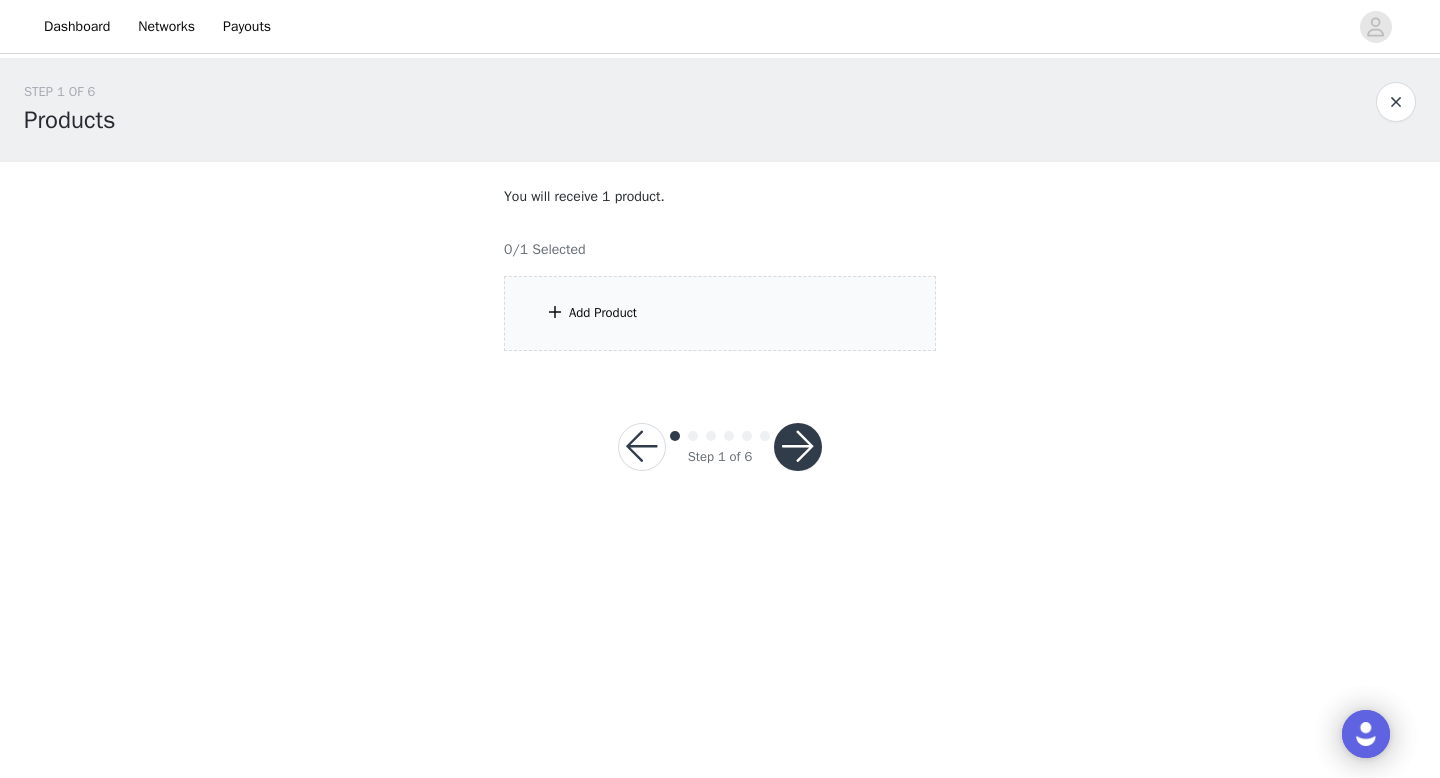 click on "Add Product" at bounding box center [720, 313] 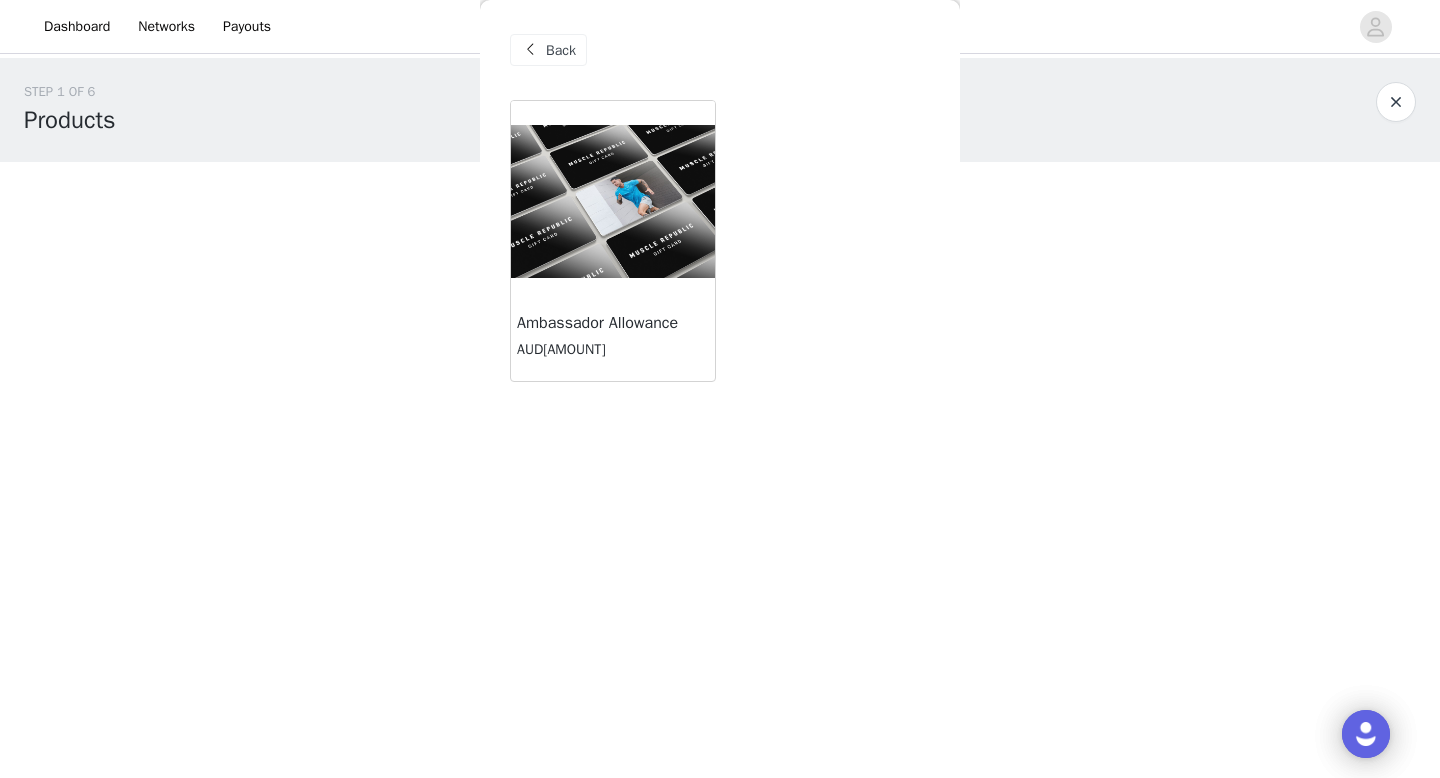 click at bounding box center (613, 201) 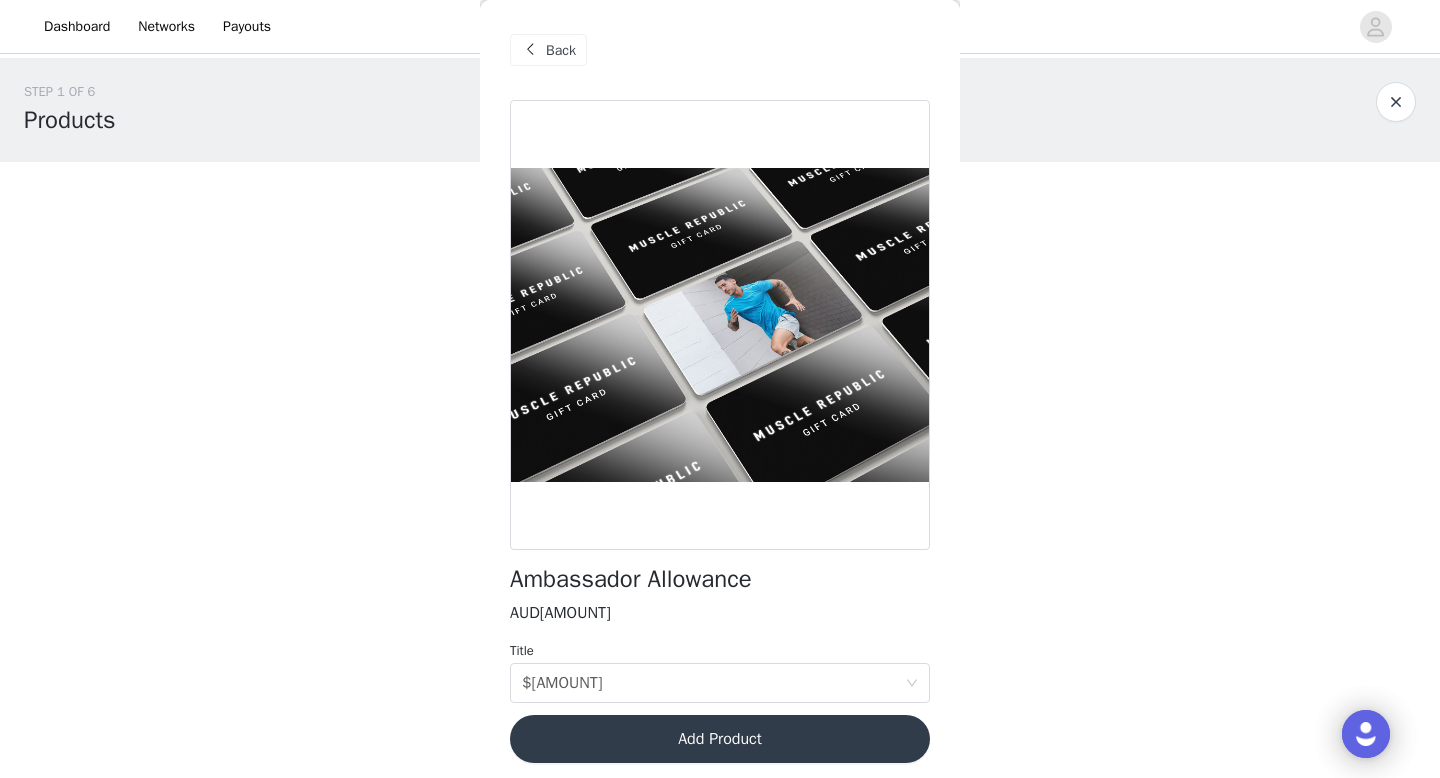 click on "Add Product" at bounding box center [720, 739] 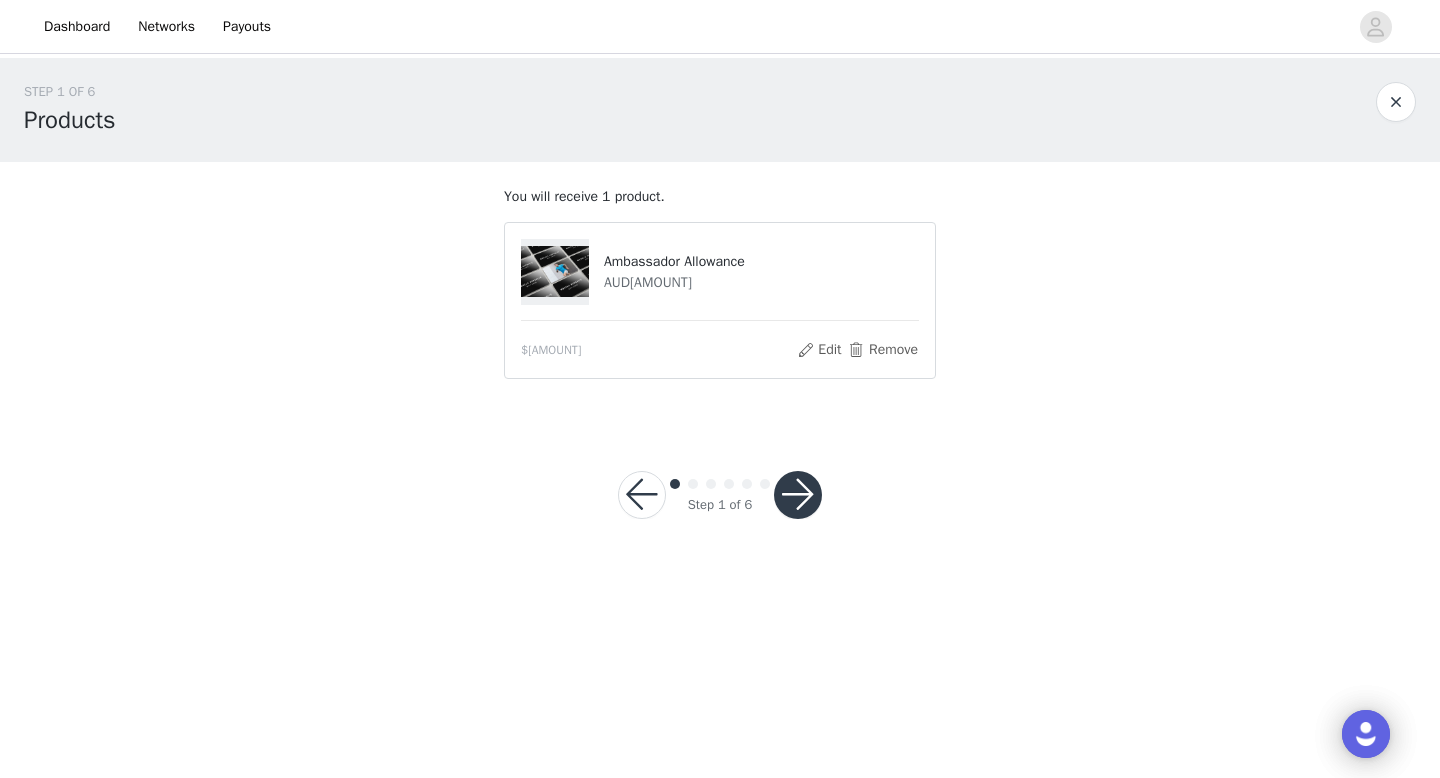 click at bounding box center [798, 495] 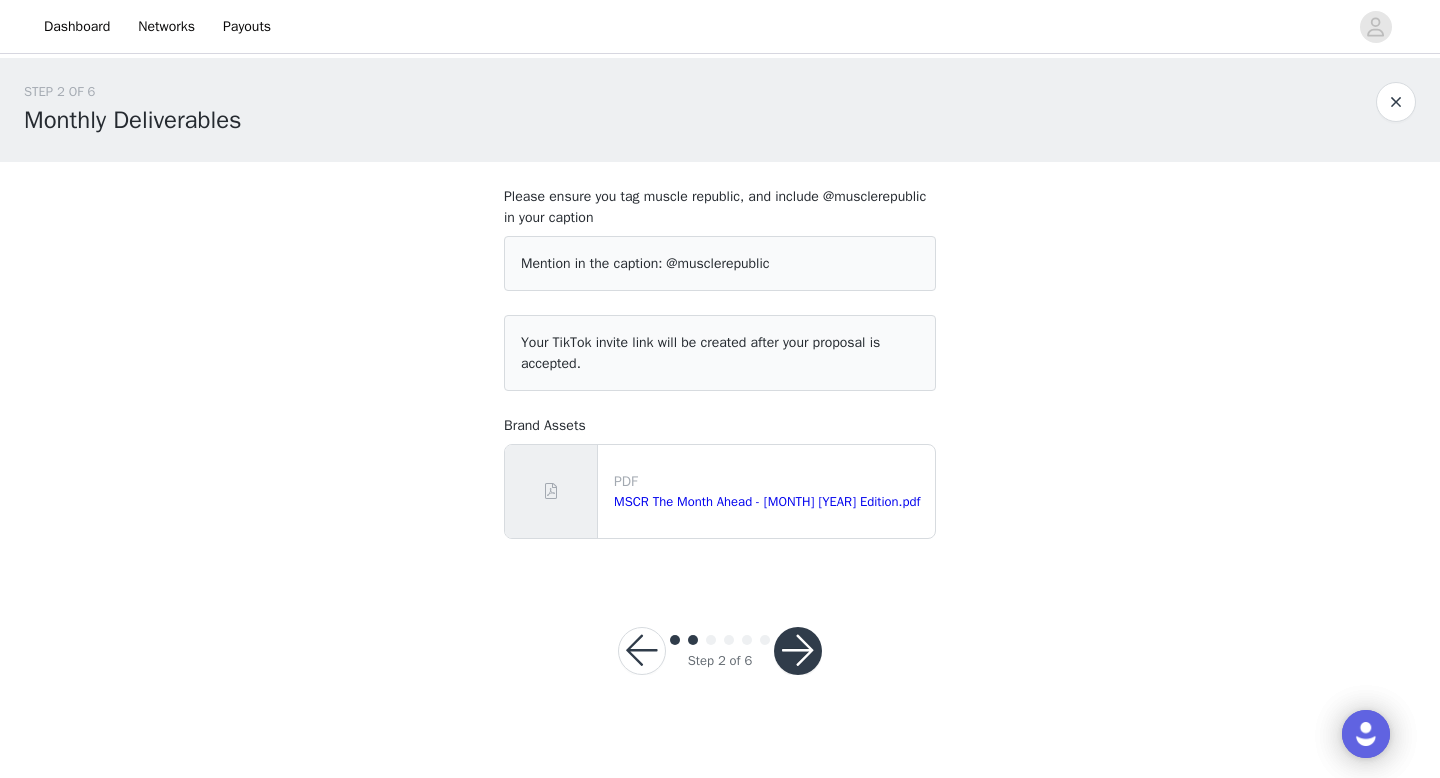 click at bounding box center (798, 651) 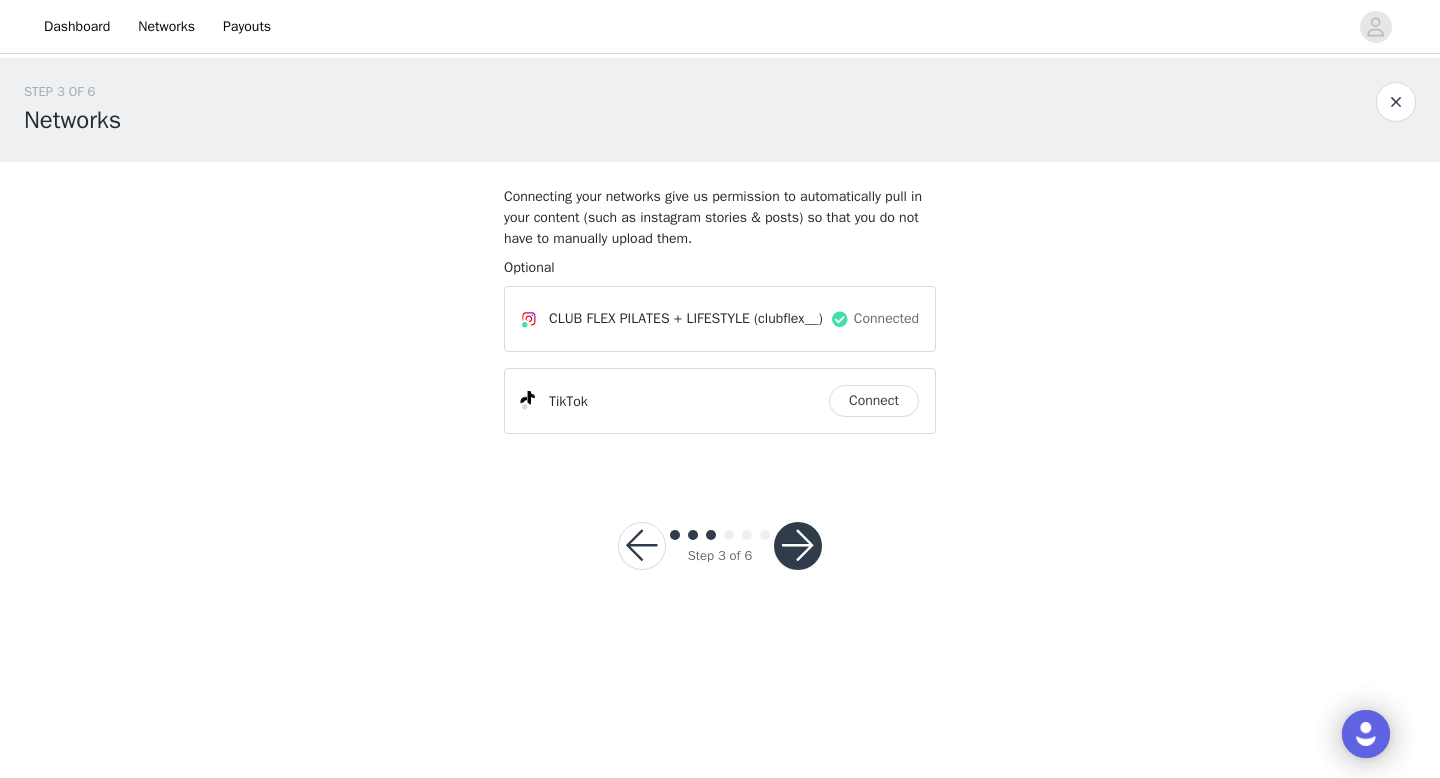 click at bounding box center [798, 546] 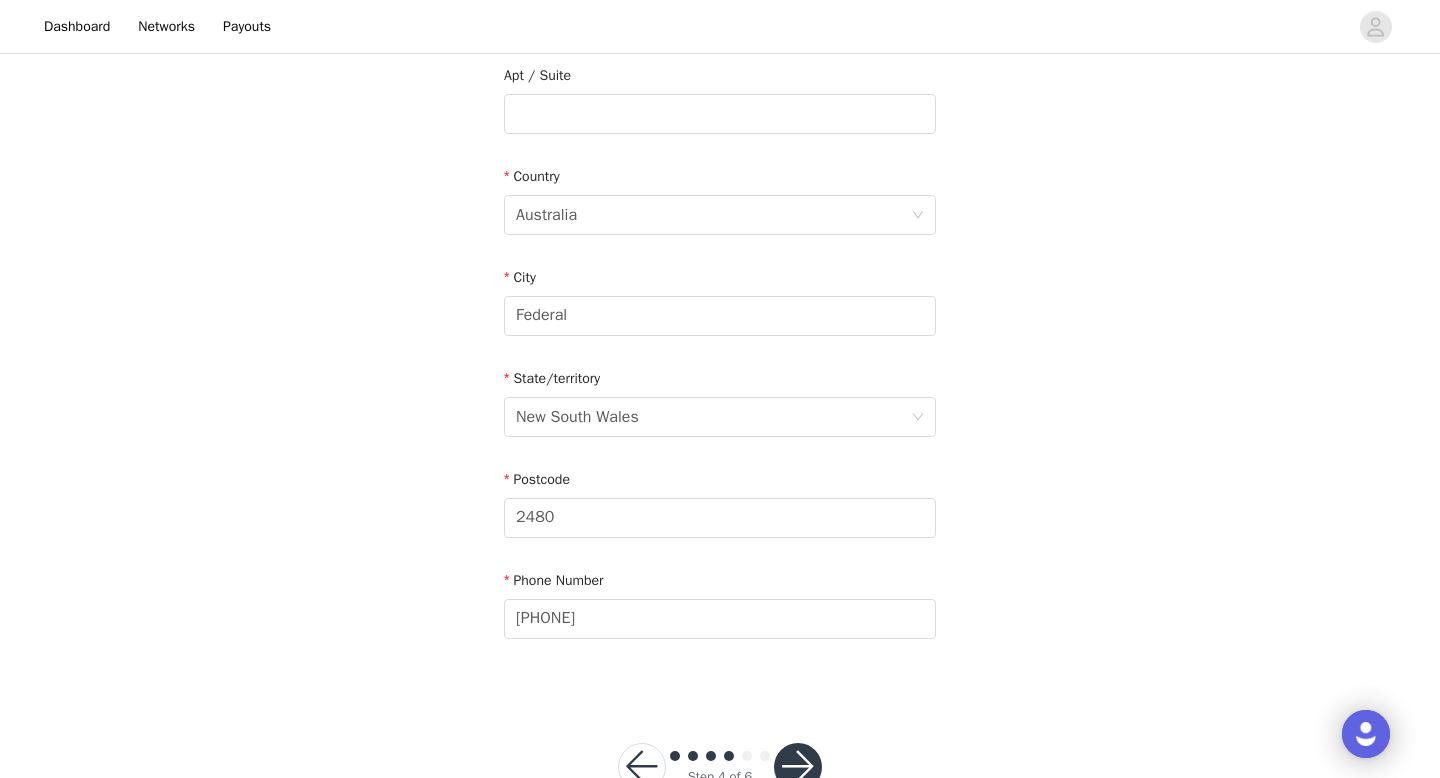 scroll, scrollTop: 585, scrollLeft: 0, axis: vertical 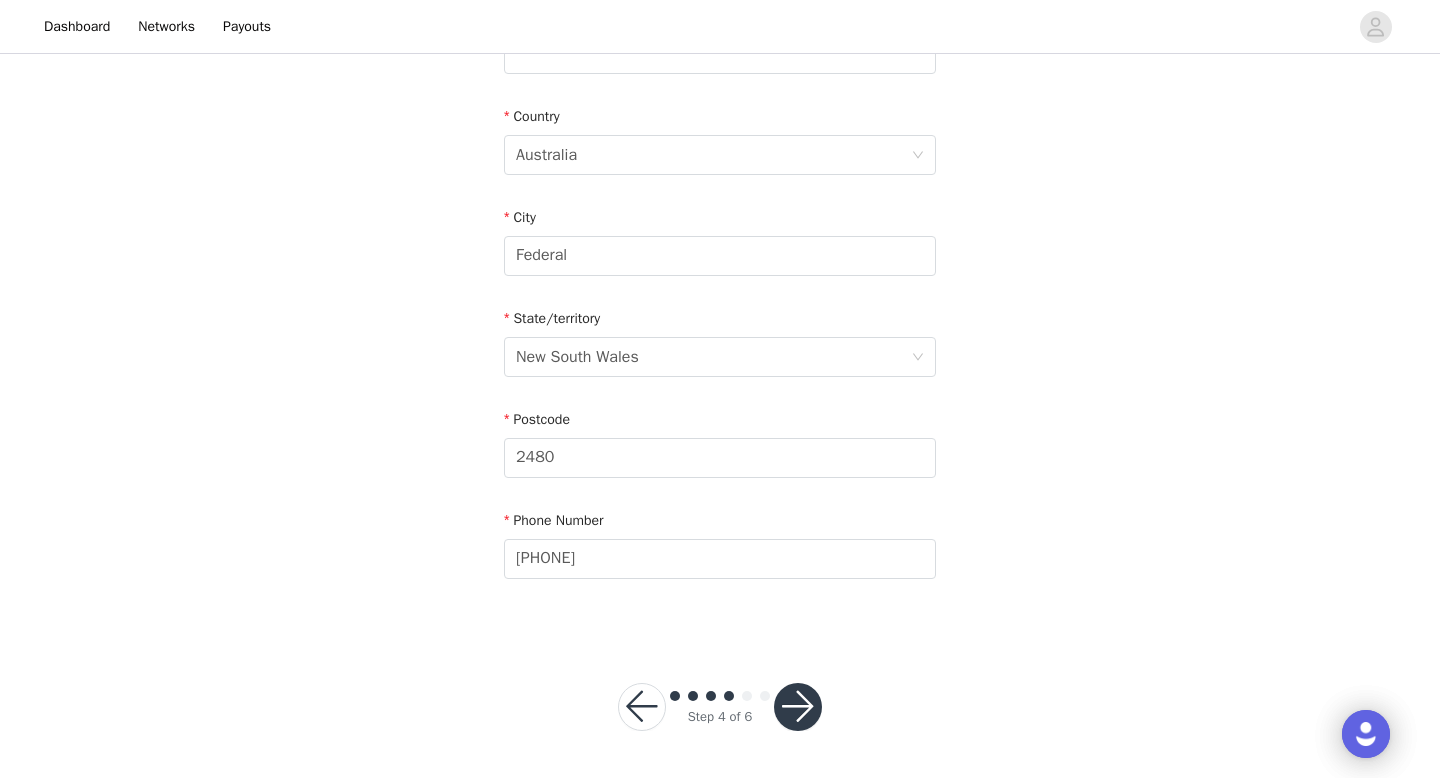 click at bounding box center [798, 707] 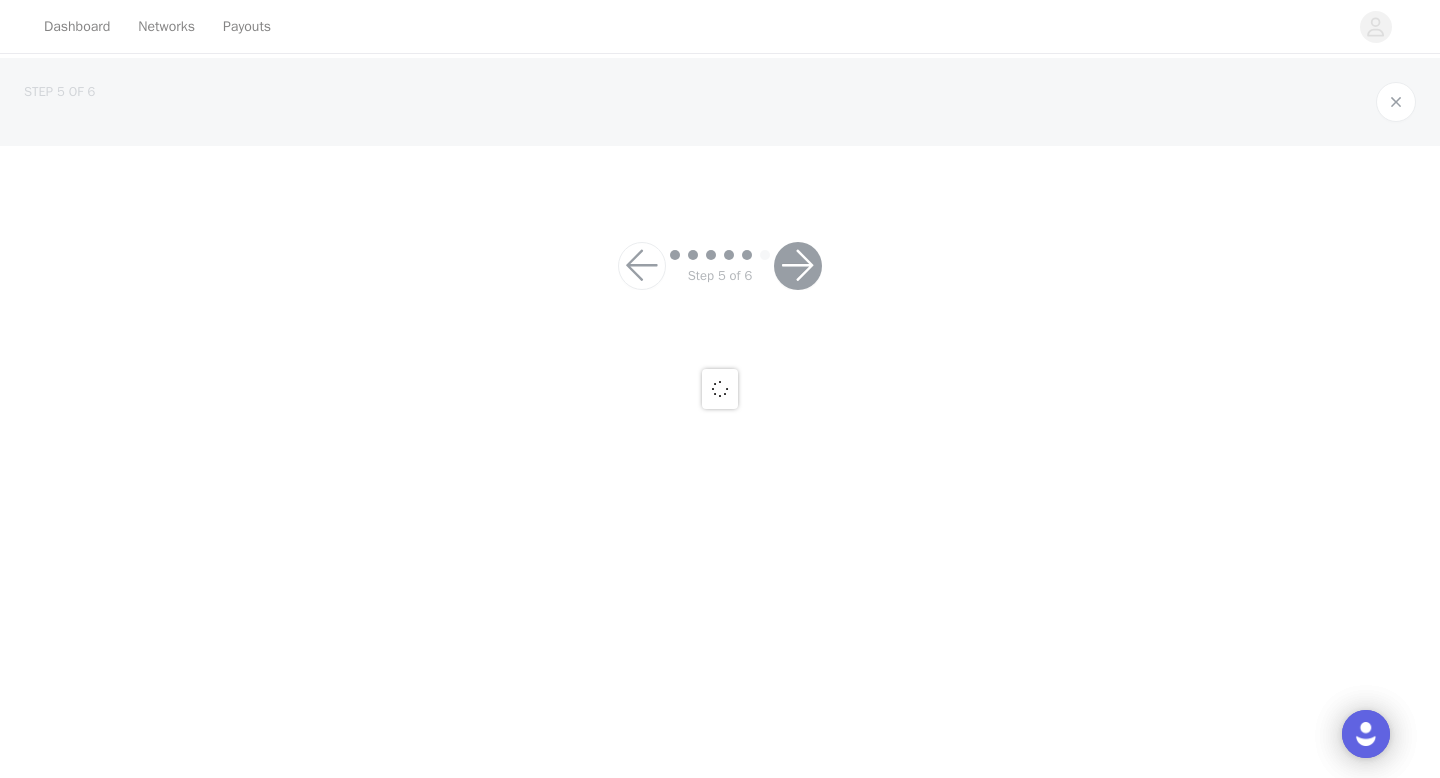 scroll, scrollTop: 0, scrollLeft: 0, axis: both 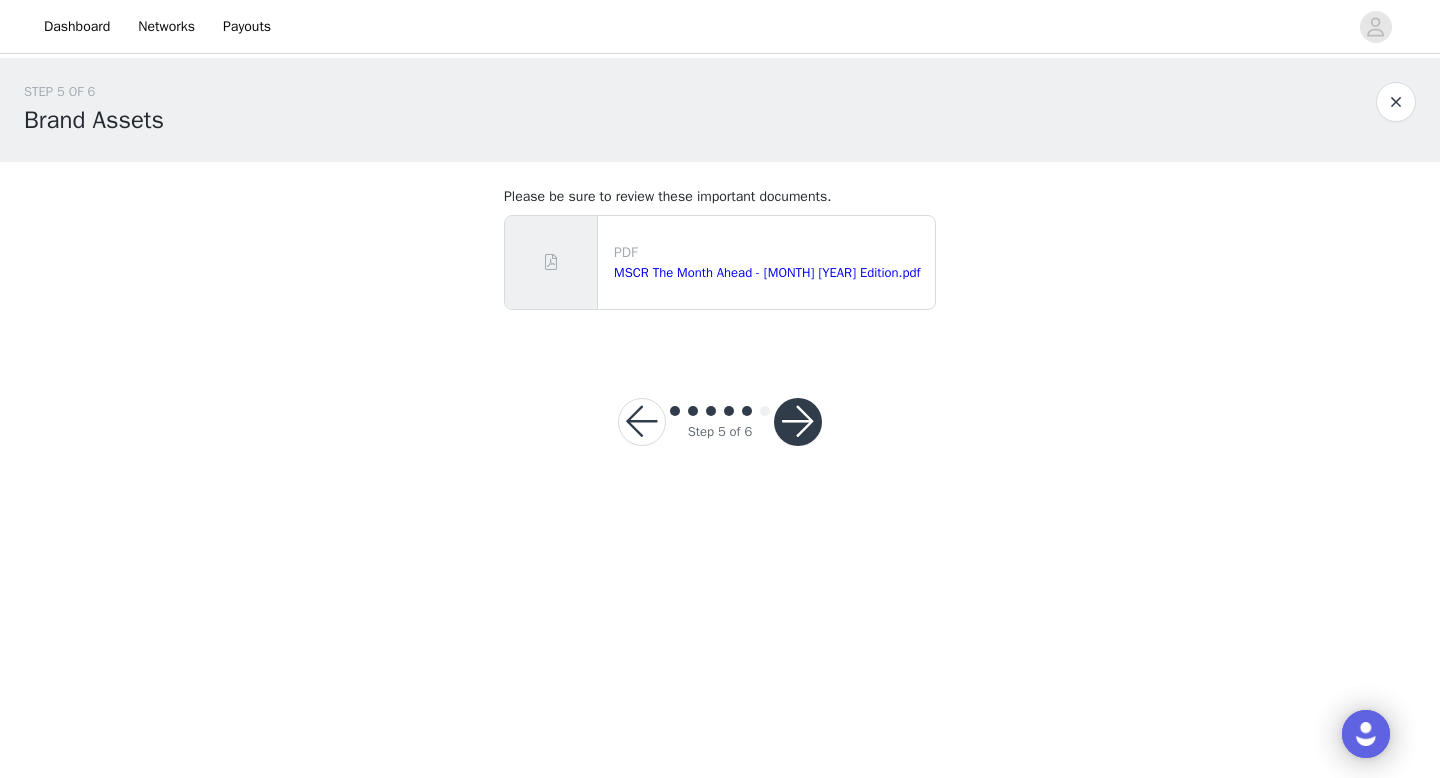 click at bounding box center (798, 422) 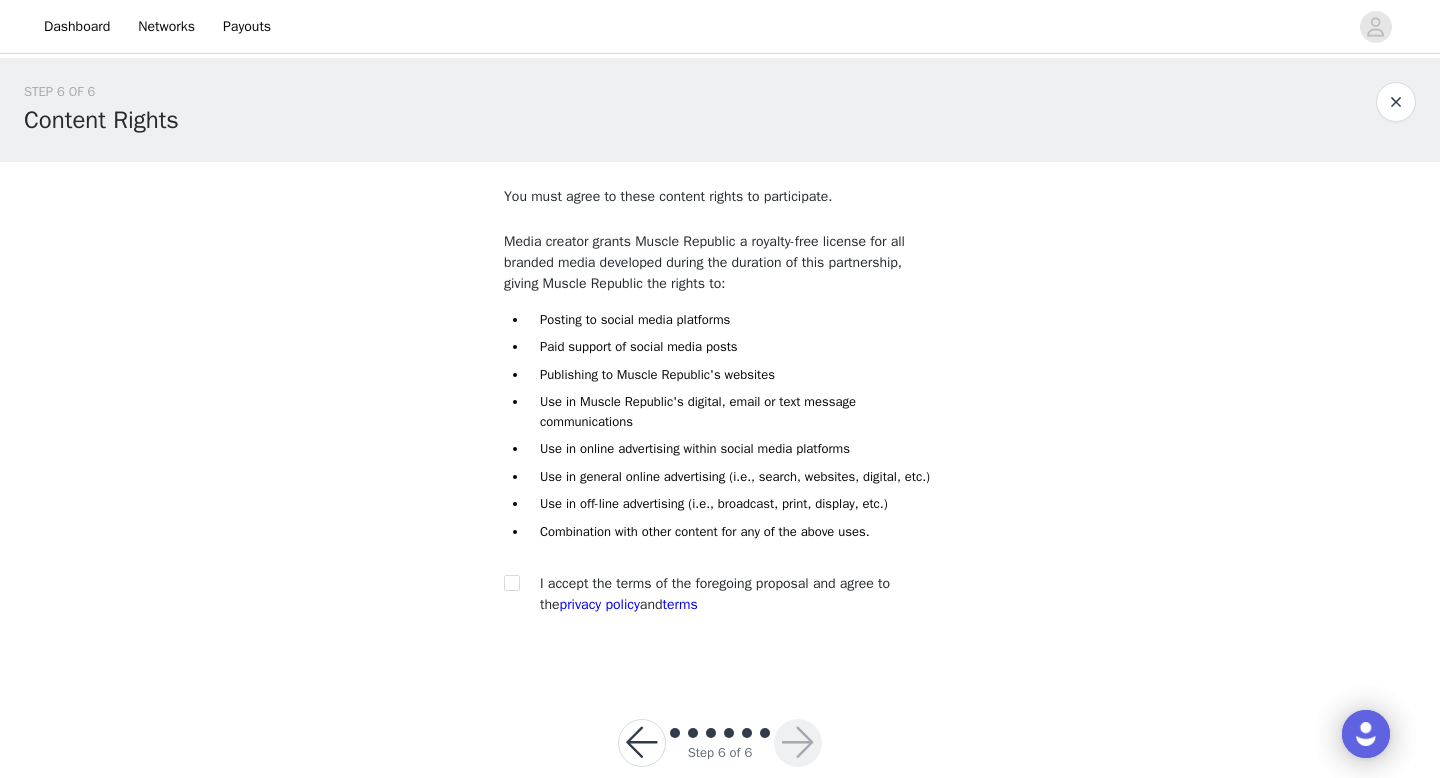 scroll, scrollTop: 56, scrollLeft: 0, axis: vertical 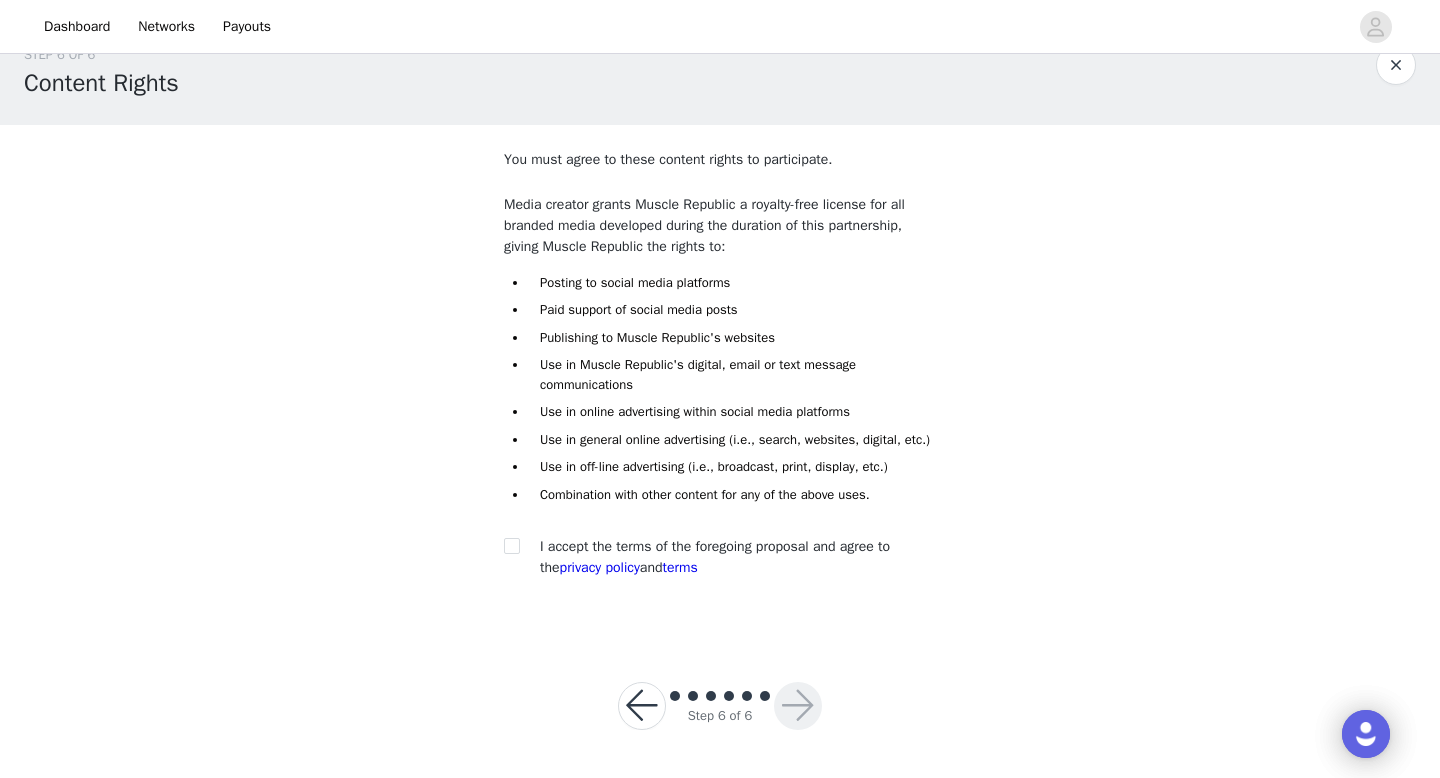 click on "You must agree to these content rights to participate.       Media creator grants Muscle Republic a royalty-free license for all branded media developed during the duration of this partnership, giving Muscle Republic the rights to:   Posting to social media platforms Paid support of social media posts Publishing to Muscle Republic's websites Use in Muscle Republic's digital, email or text message communications Use in online advertising within social media platforms Use in general online advertising (i.e., search, websites, digital, etc.) Use in off-line advertising (i.e., broadcast, print, display, etc.) Combination with other content for any of the above uses.
I accept the terms of the foregoing proposal and agree to the
privacy policy
and
terms" at bounding box center [720, 380] 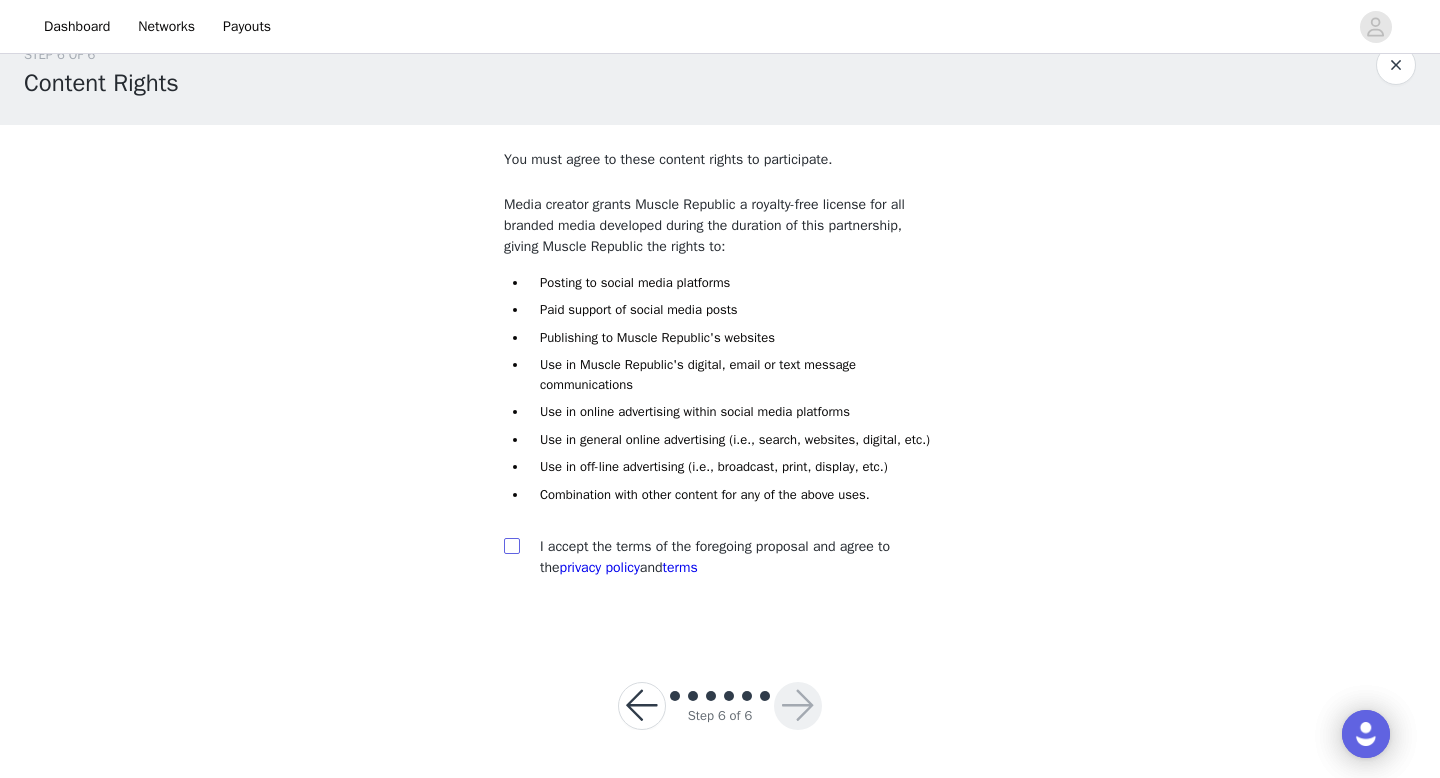click at bounding box center [511, 545] 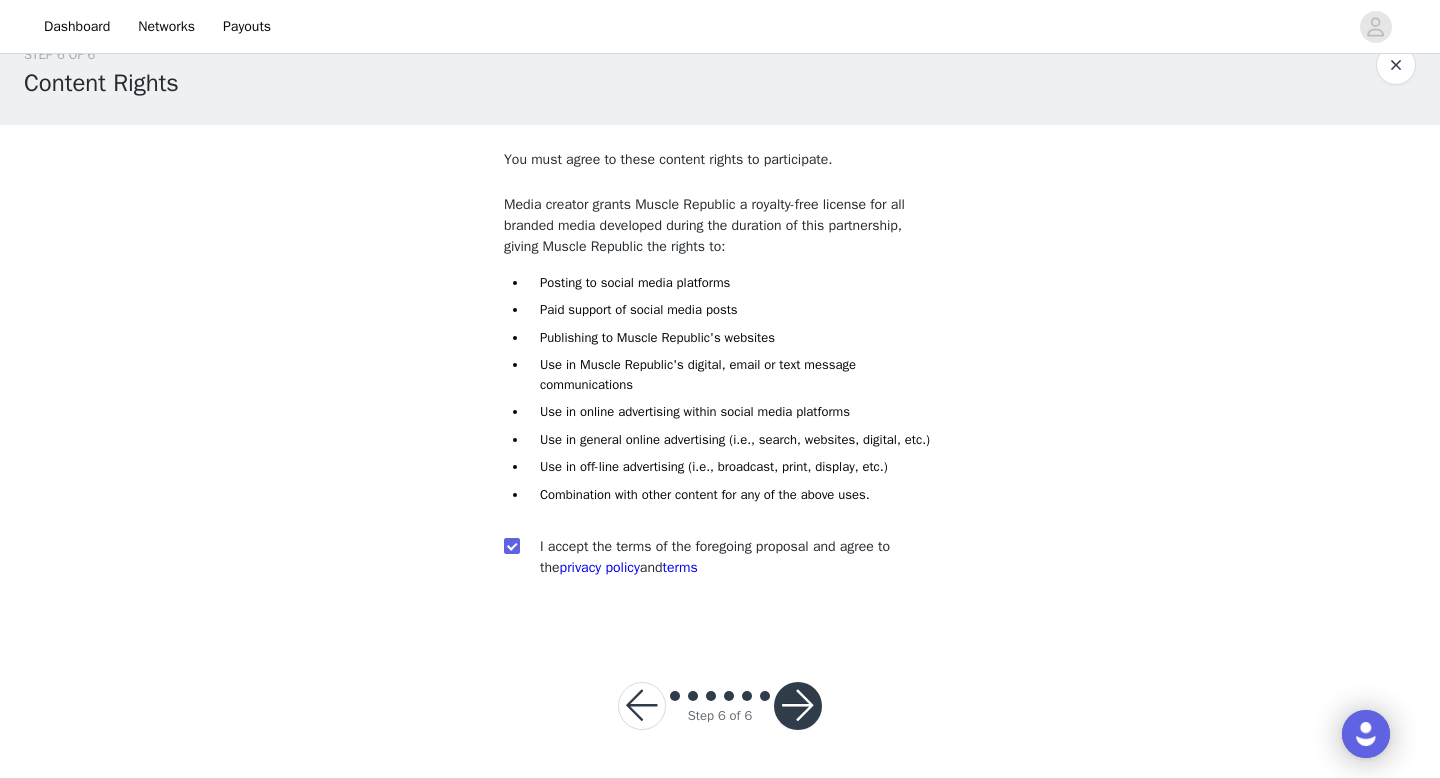 click at bounding box center [798, 706] 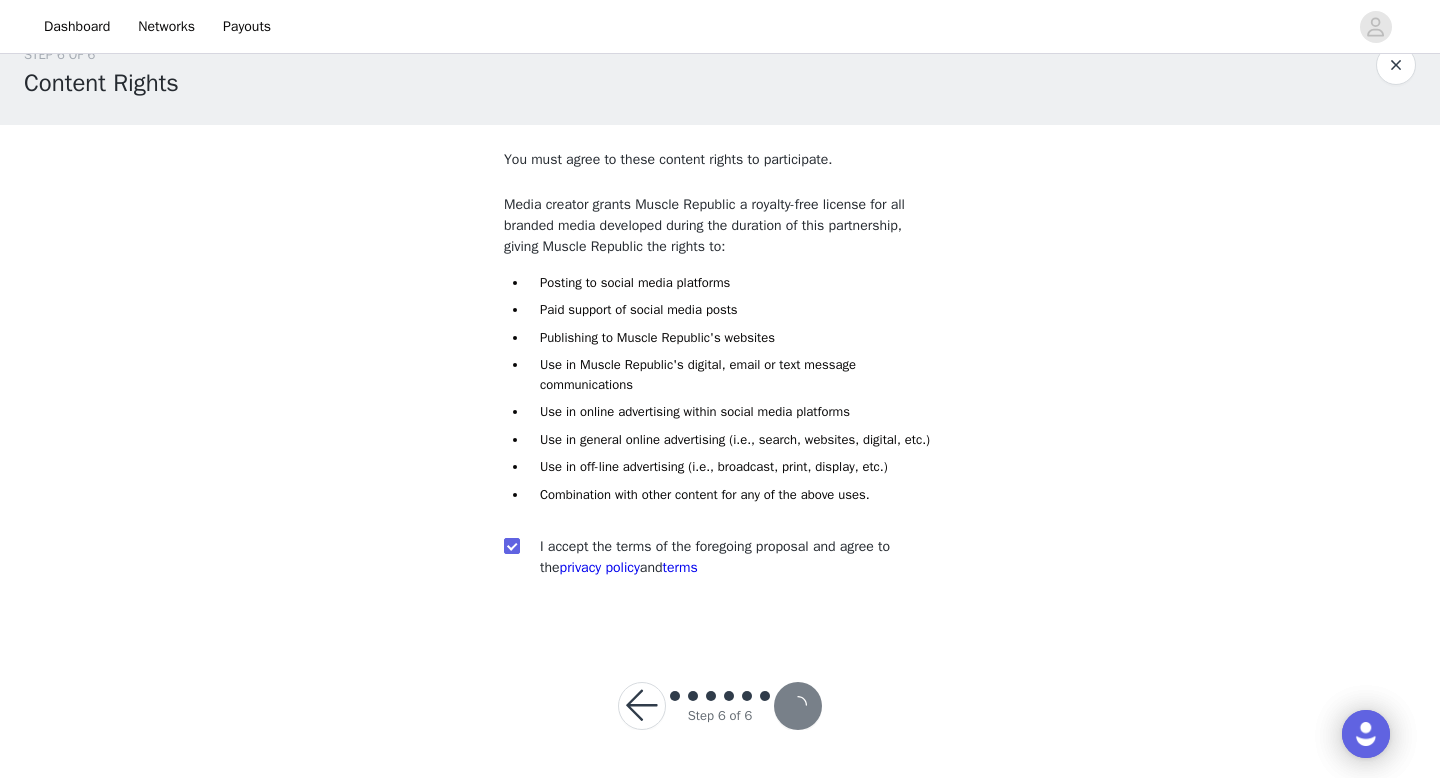 scroll, scrollTop: 0, scrollLeft: 0, axis: both 